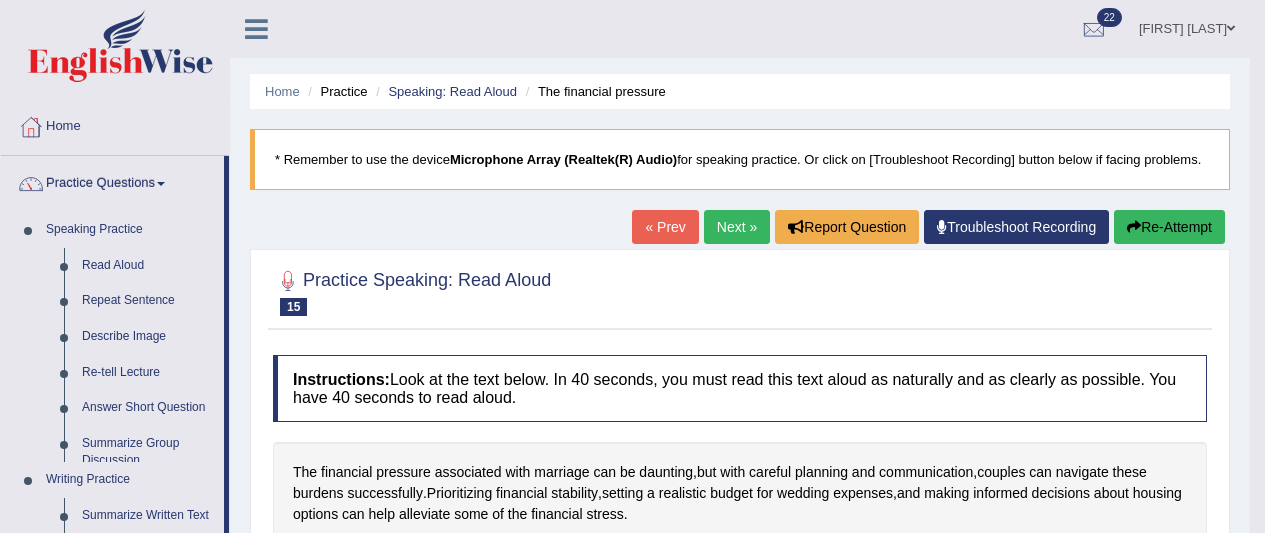 scroll, scrollTop: 100, scrollLeft: 0, axis: vertical 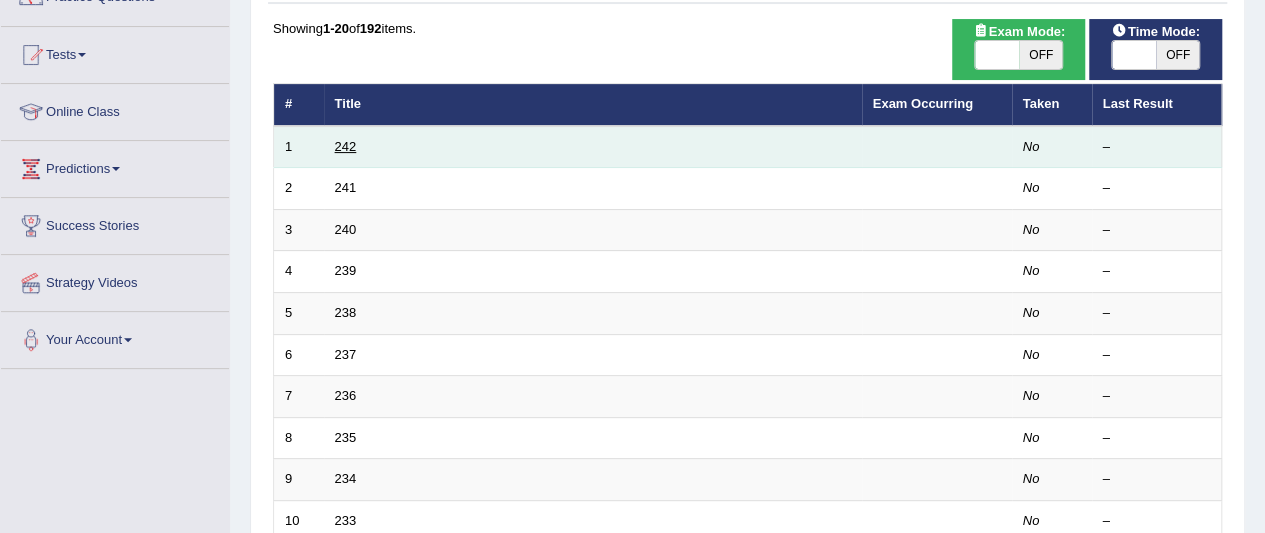 click on "242" at bounding box center (346, 146) 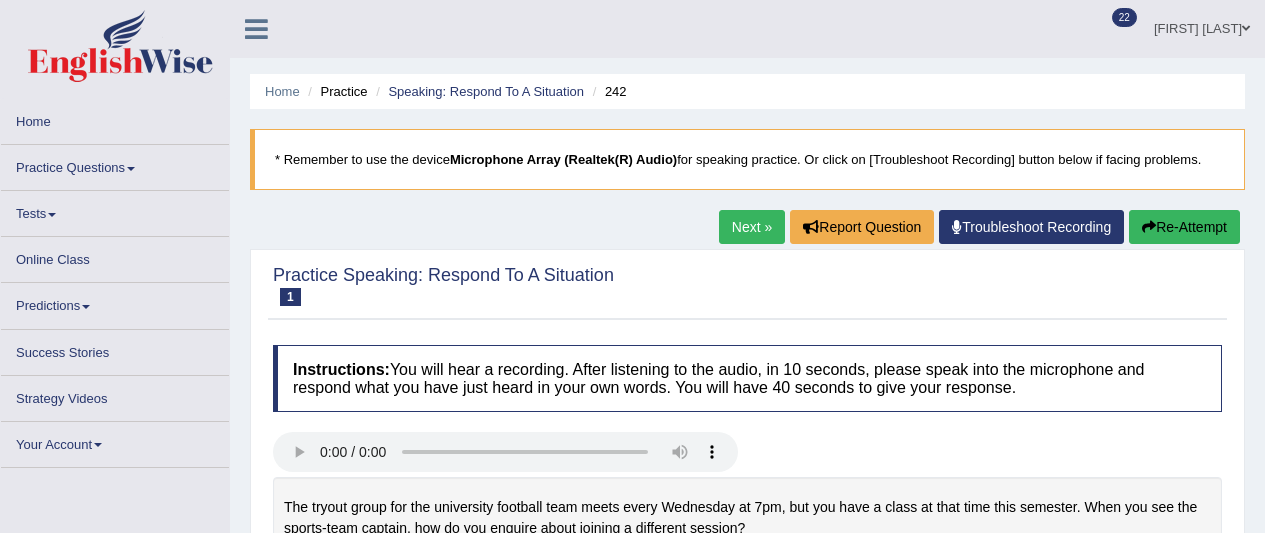 scroll, scrollTop: 0, scrollLeft: 0, axis: both 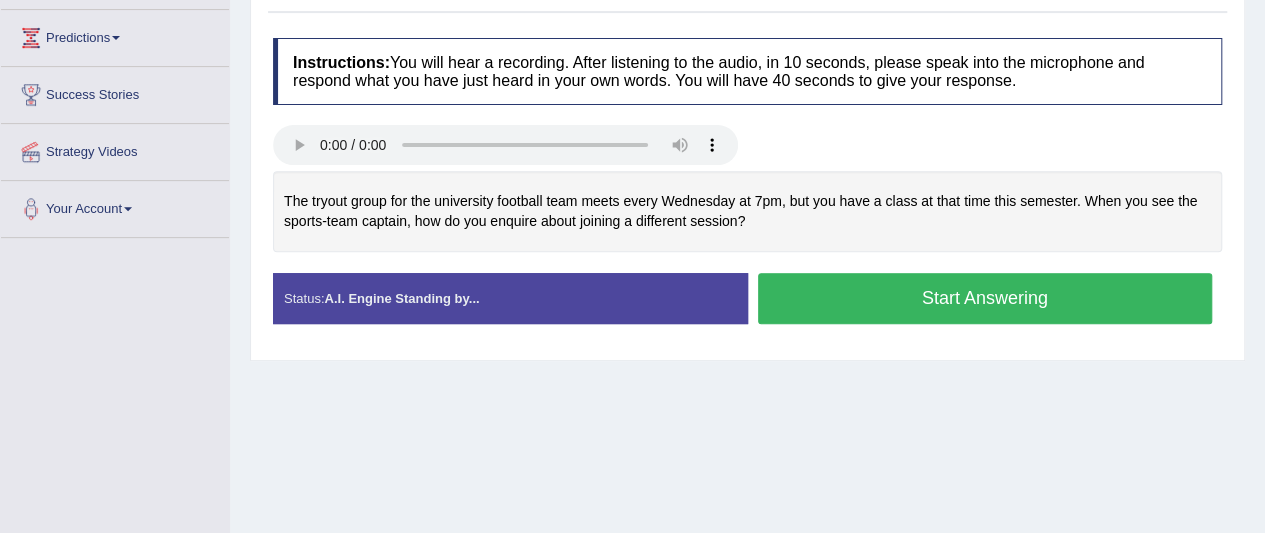 click on "Start Answering" at bounding box center (985, 298) 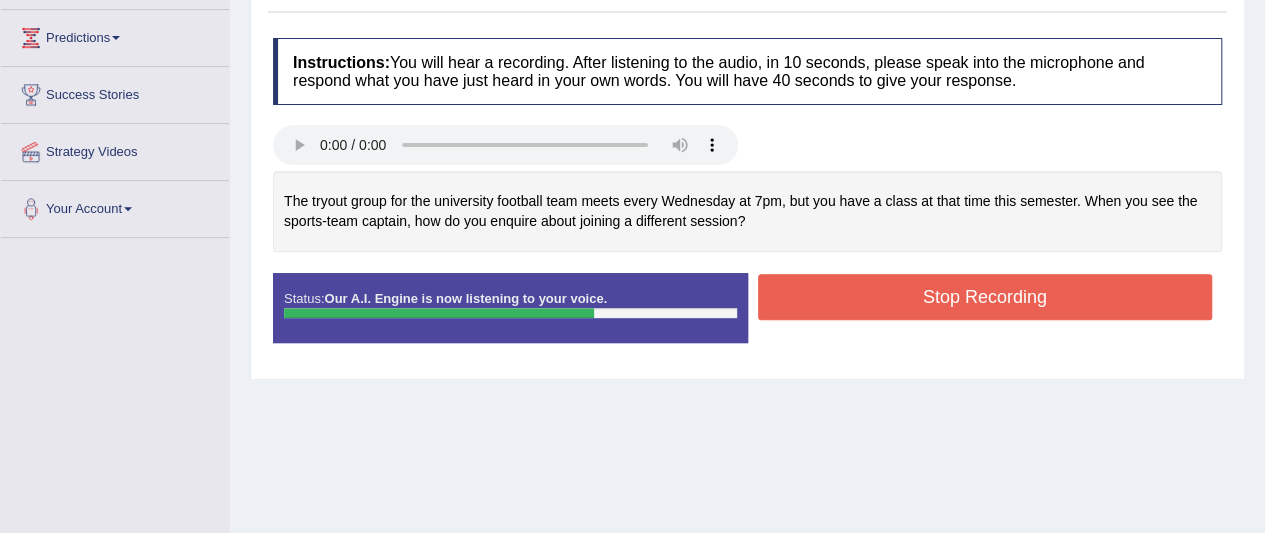 click on "Stop Recording" at bounding box center (985, 297) 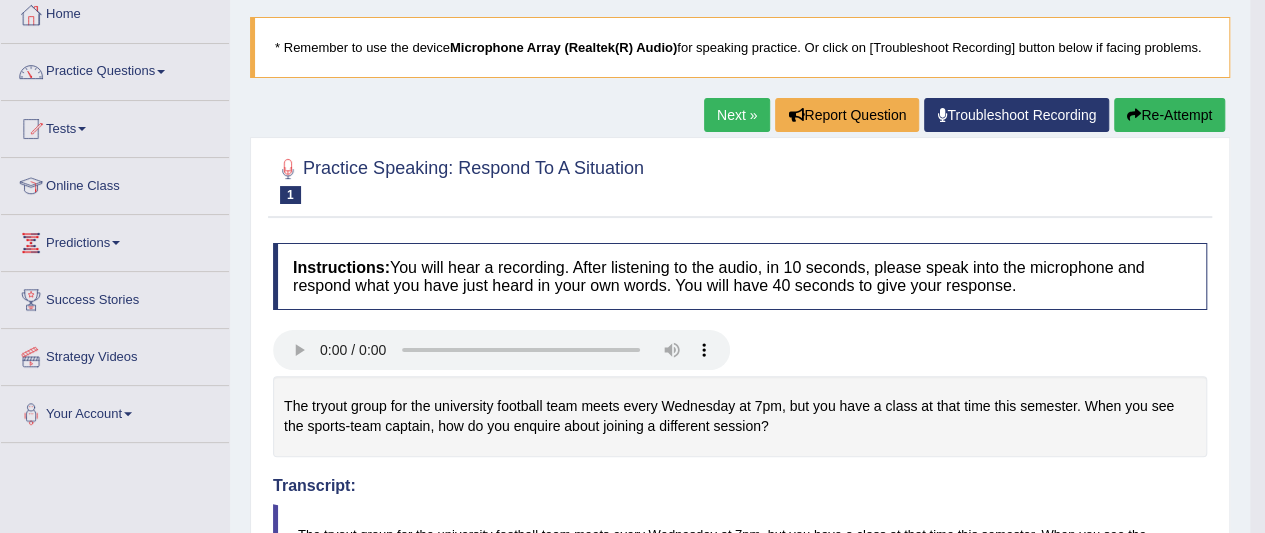 scroll, scrollTop: 97, scrollLeft: 0, axis: vertical 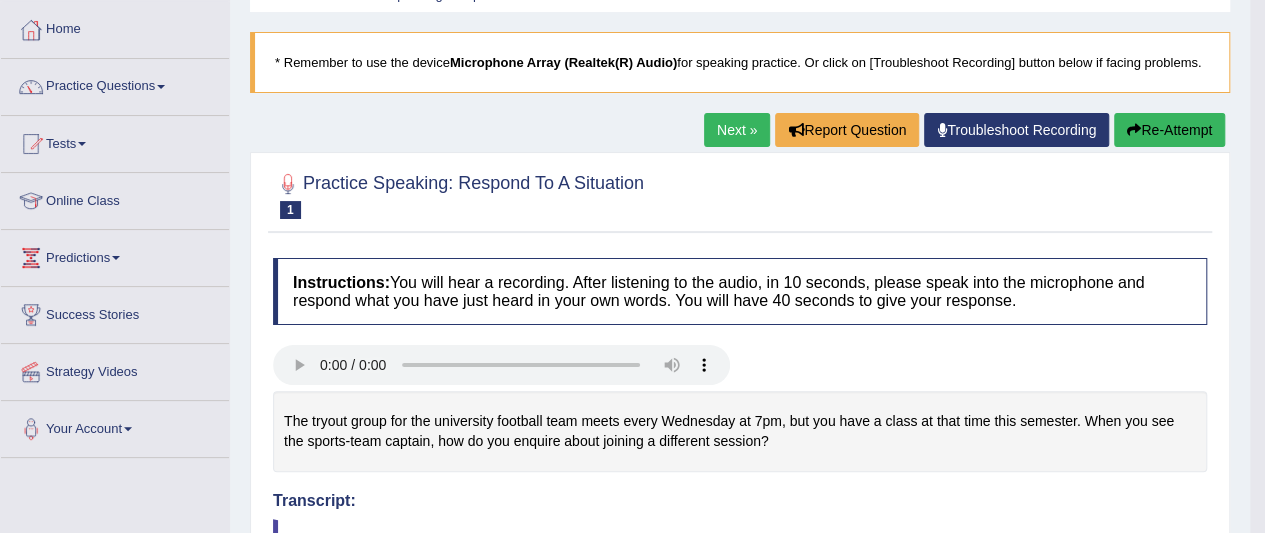 click on "Next »" at bounding box center (737, 130) 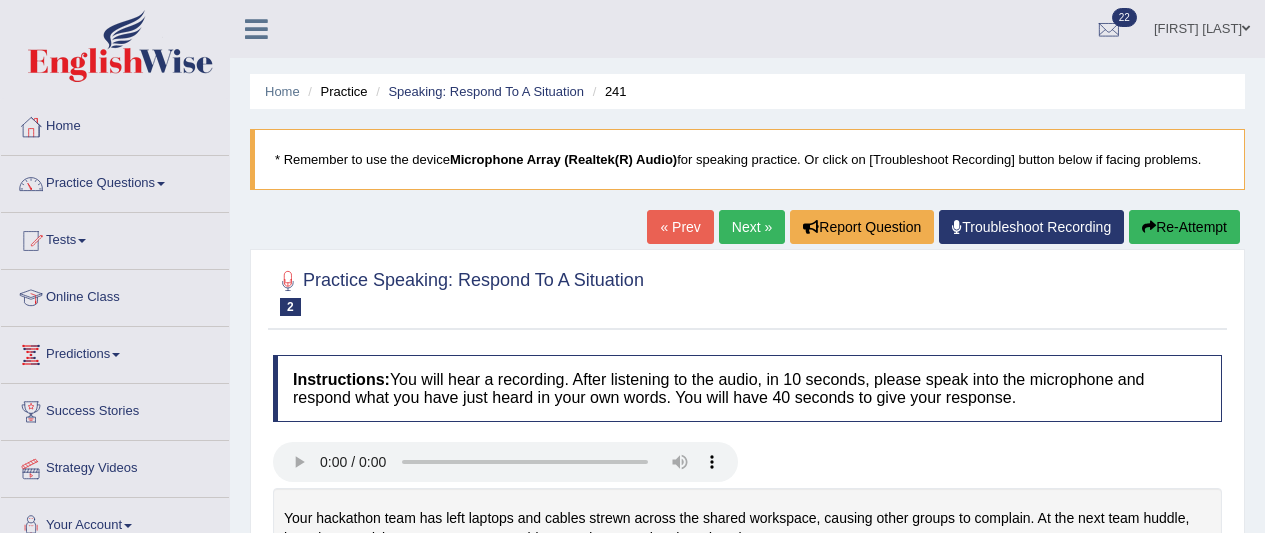 scroll, scrollTop: 215, scrollLeft: 0, axis: vertical 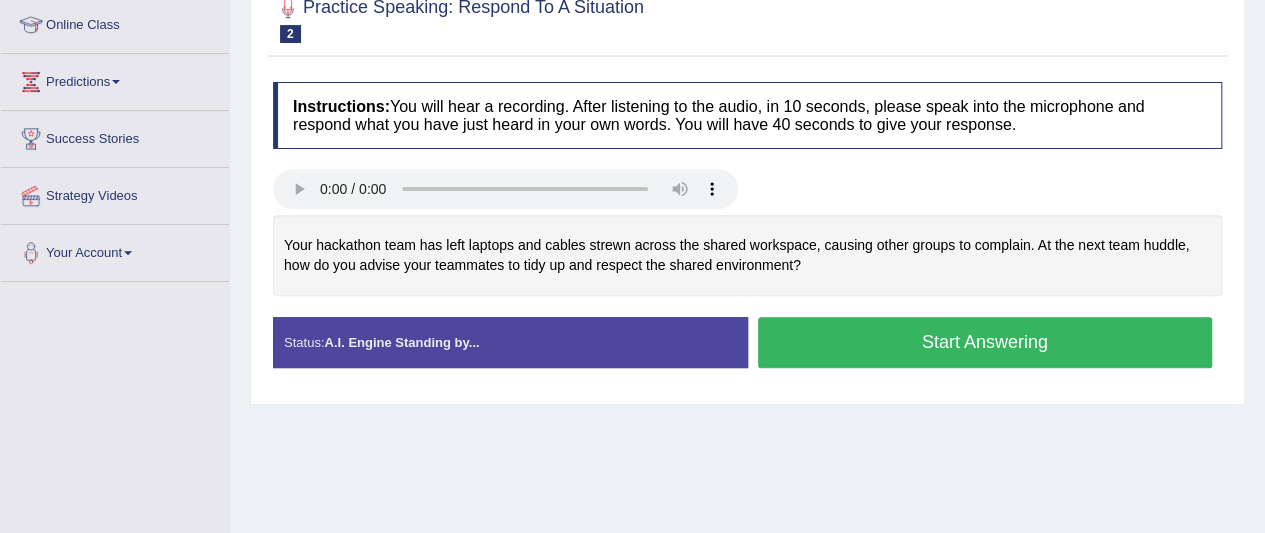click on "Start Answering" at bounding box center (985, 342) 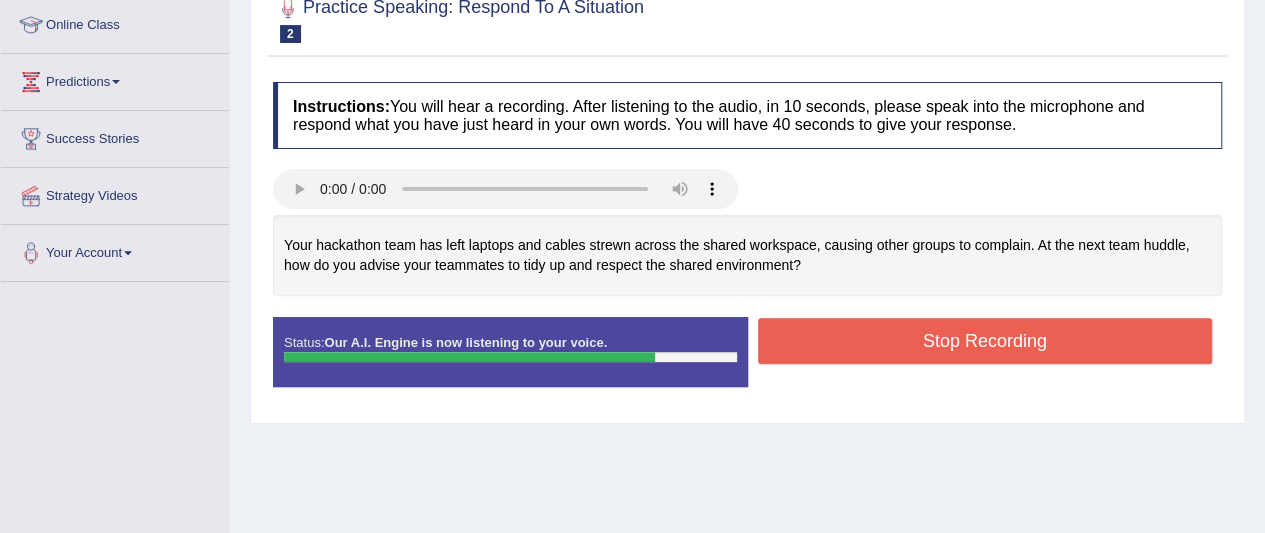 click on "Stop Recording" at bounding box center [985, 341] 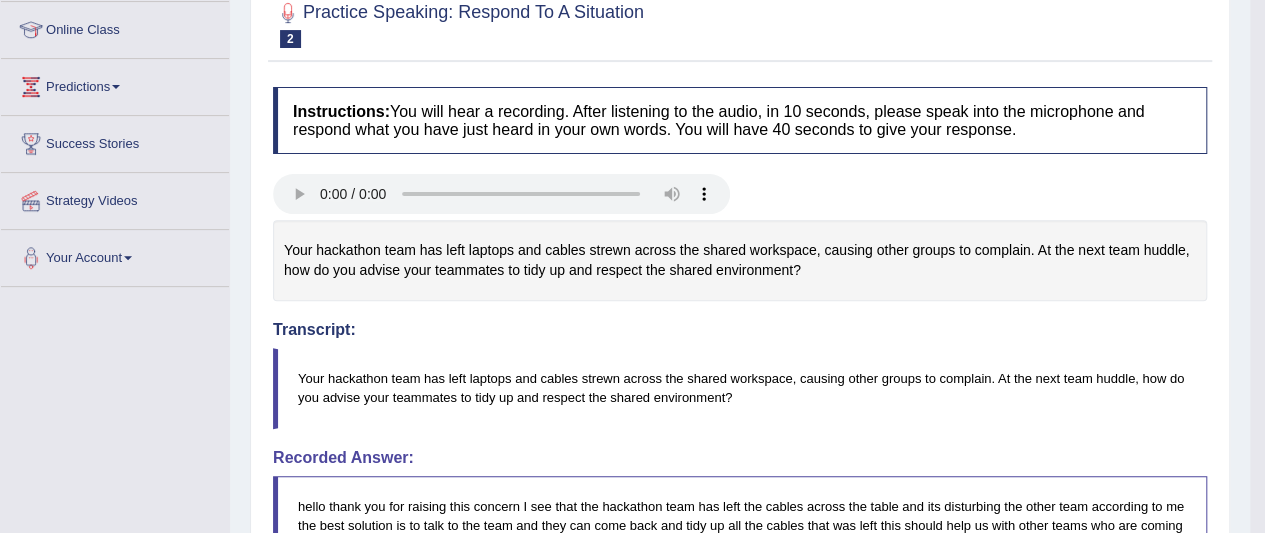 scroll, scrollTop: 105, scrollLeft: 0, axis: vertical 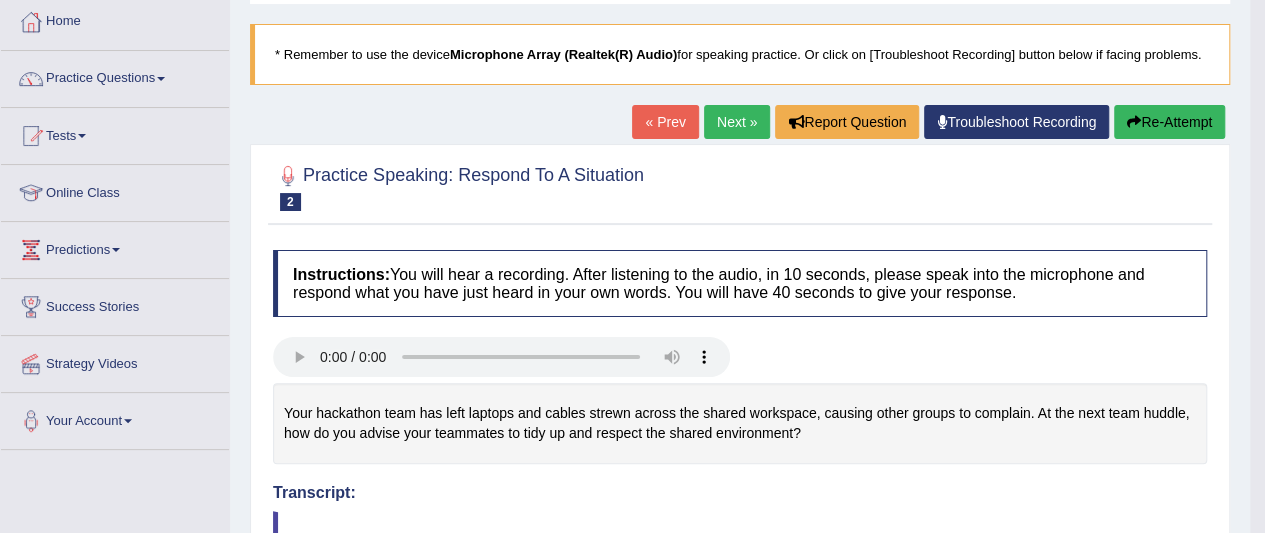 click on "Next »" at bounding box center (737, 122) 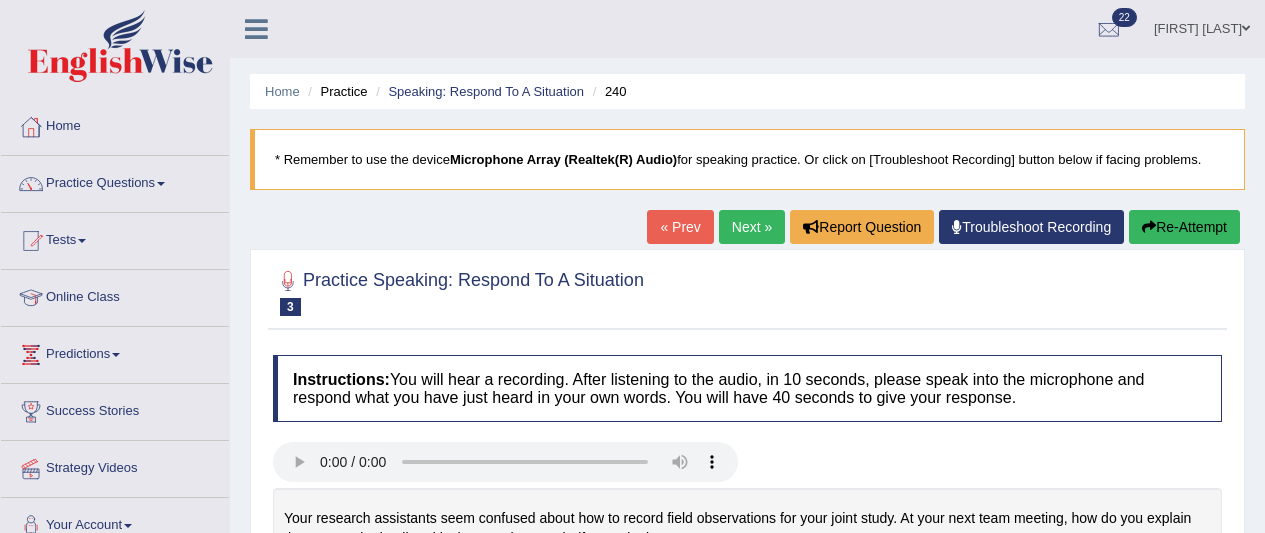 scroll, scrollTop: 123, scrollLeft: 0, axis: vertical 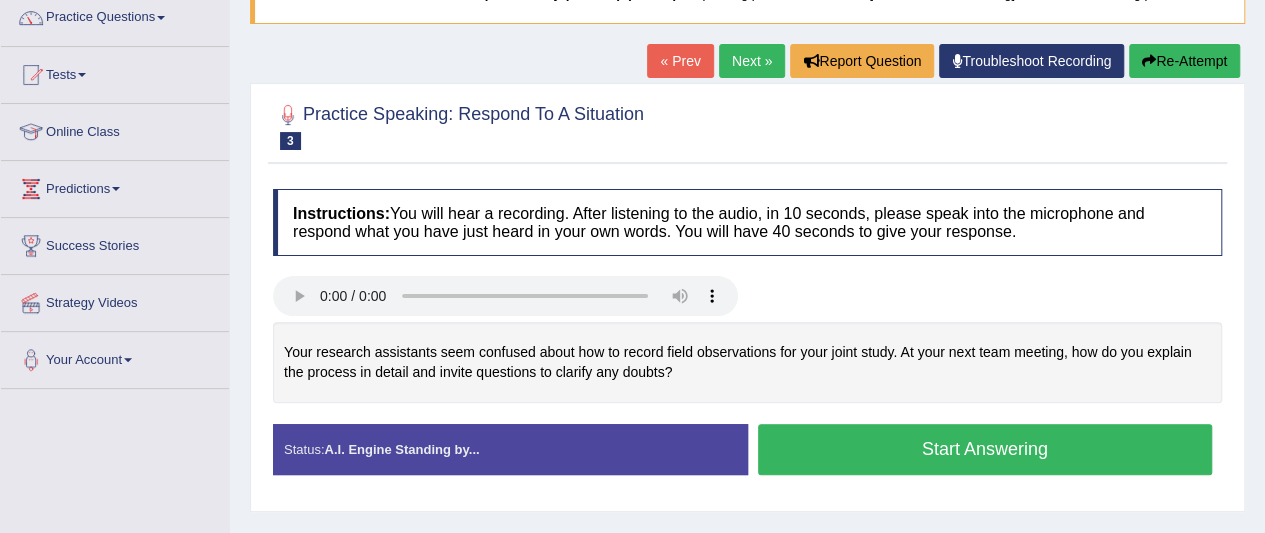 click on "Start Answering" at bounding box center (985, 449) 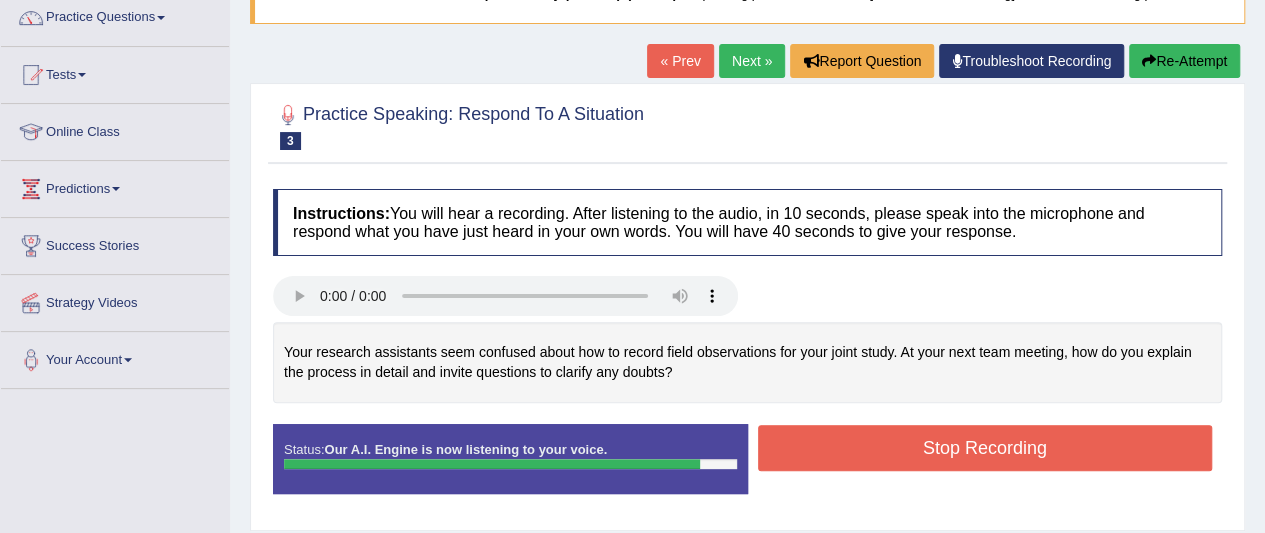 click on "Stop Recording" at bounding box center [985, 448] 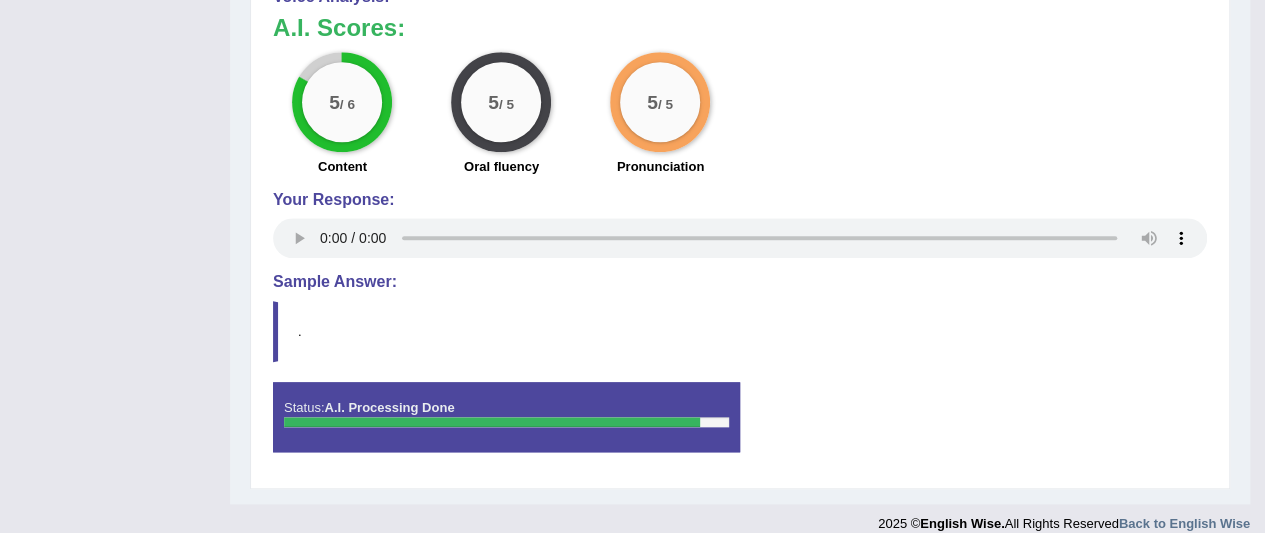 scroll, scrollTop: 908, scrollLeft: 0, axis: vertical 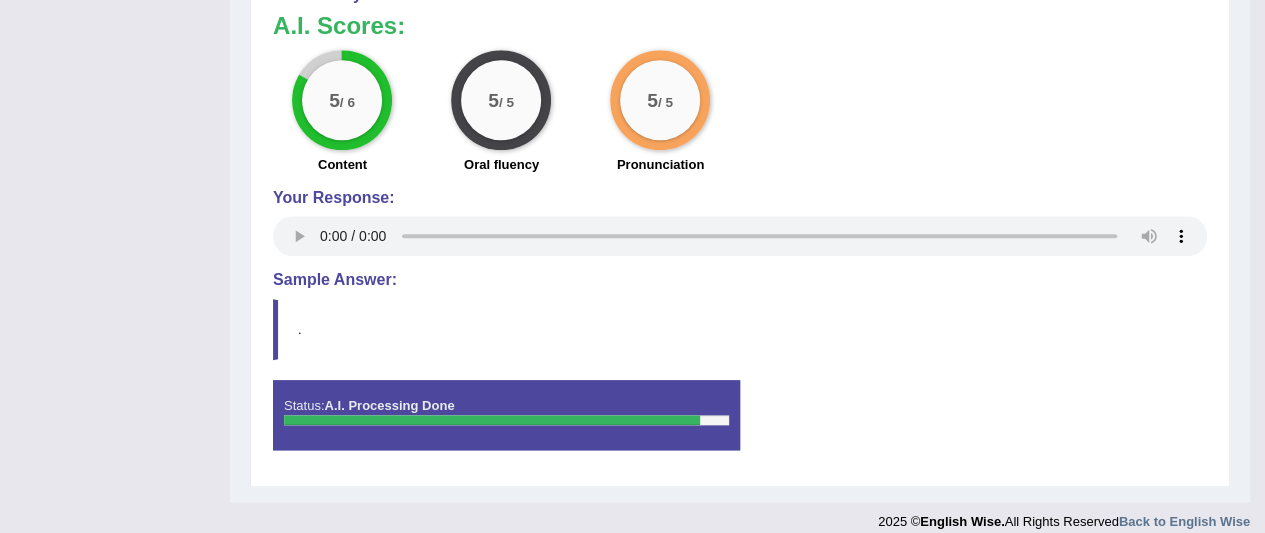 type 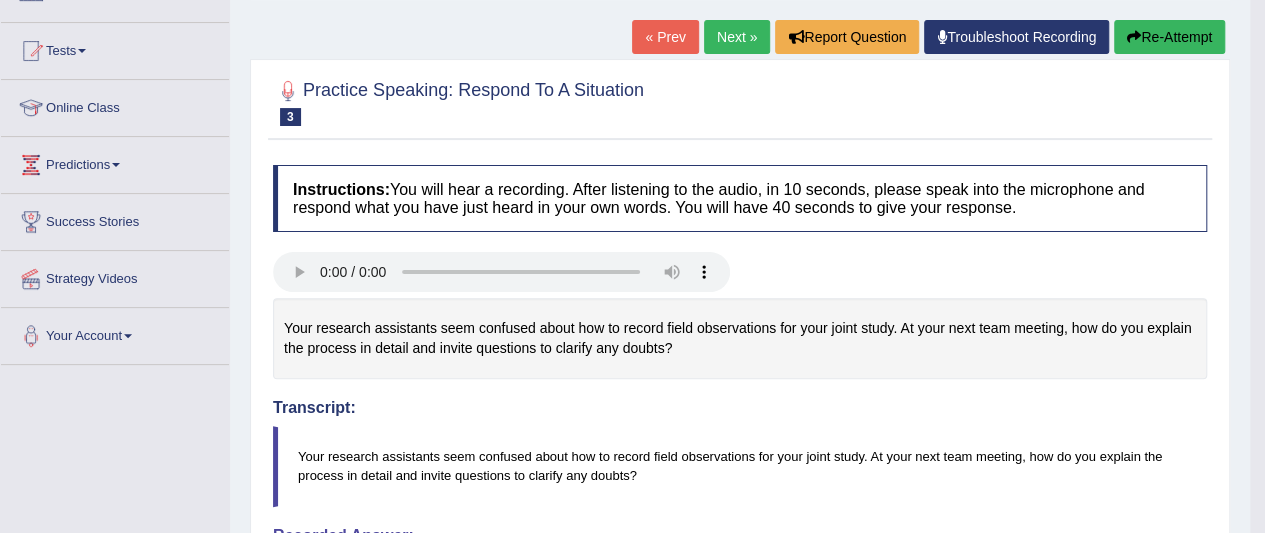 scroll, scrollTop: 128, scrollLeft: 0, axis: vertical 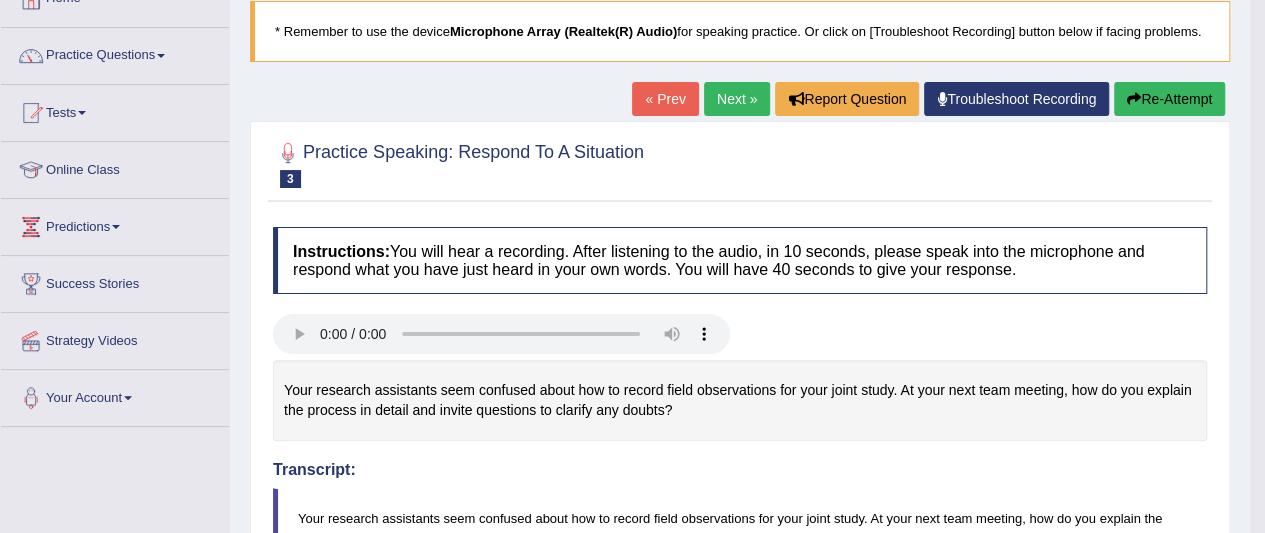 click on "Next »" at bounding box center [737, 99] 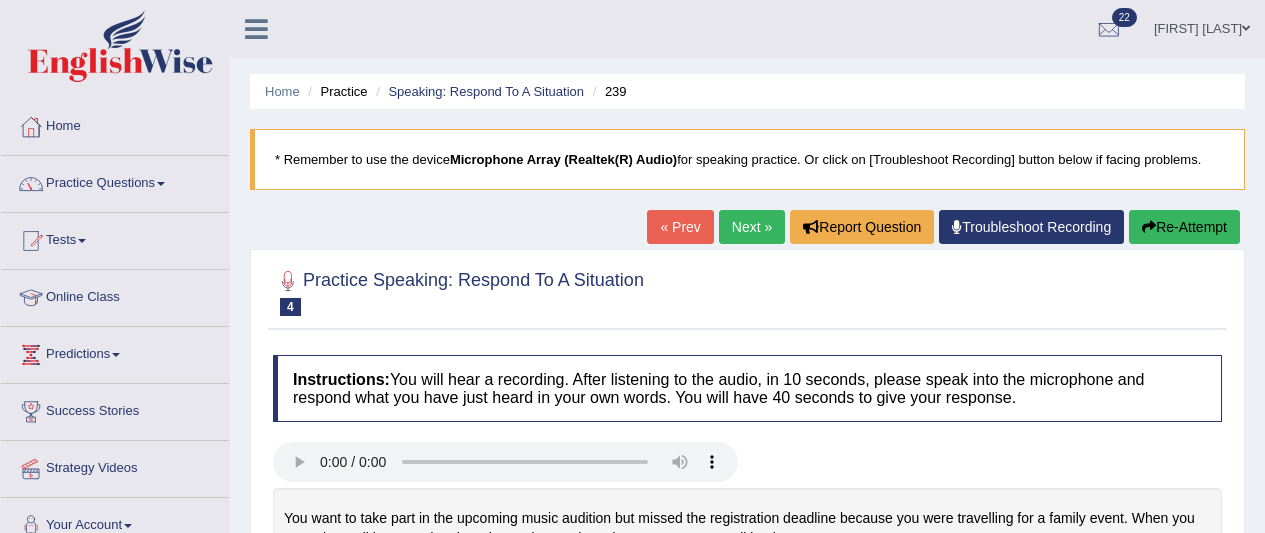 scroll, scrollTop: 0, scrollLeft: 0, axis: both 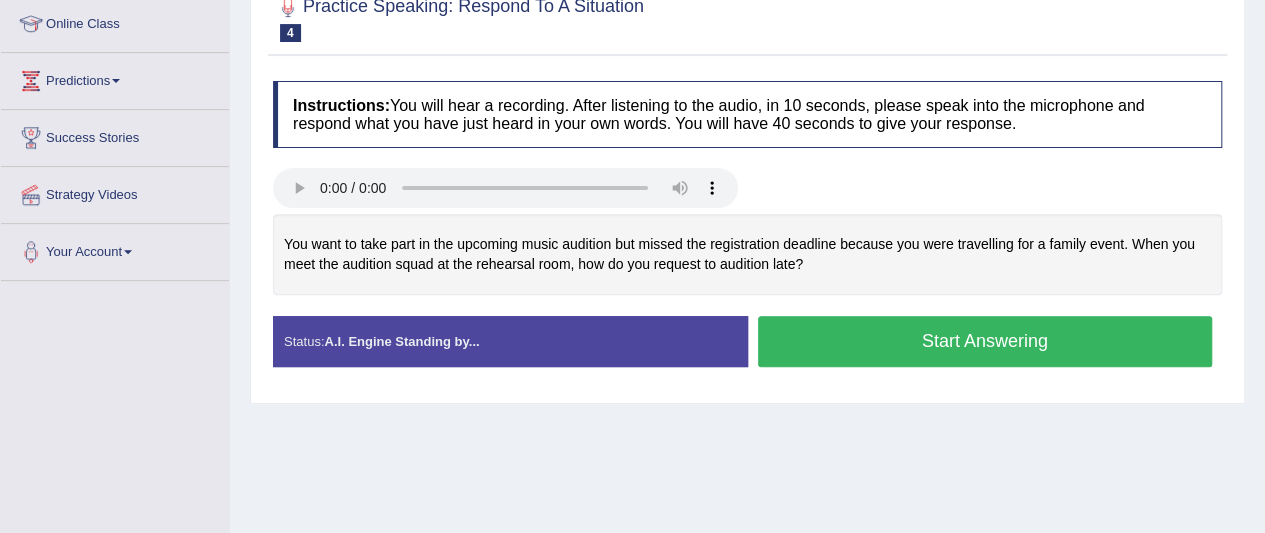 click on "Start Answering" at bounding box center (985, 341) 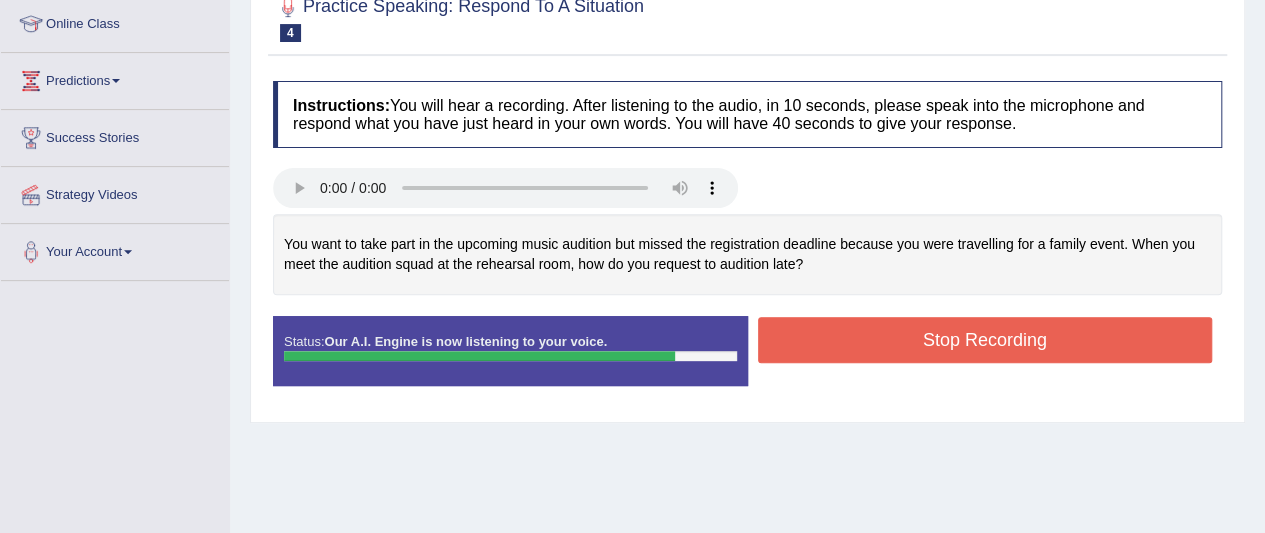 click on "Stop Recording" at bounding box center (985, 340) 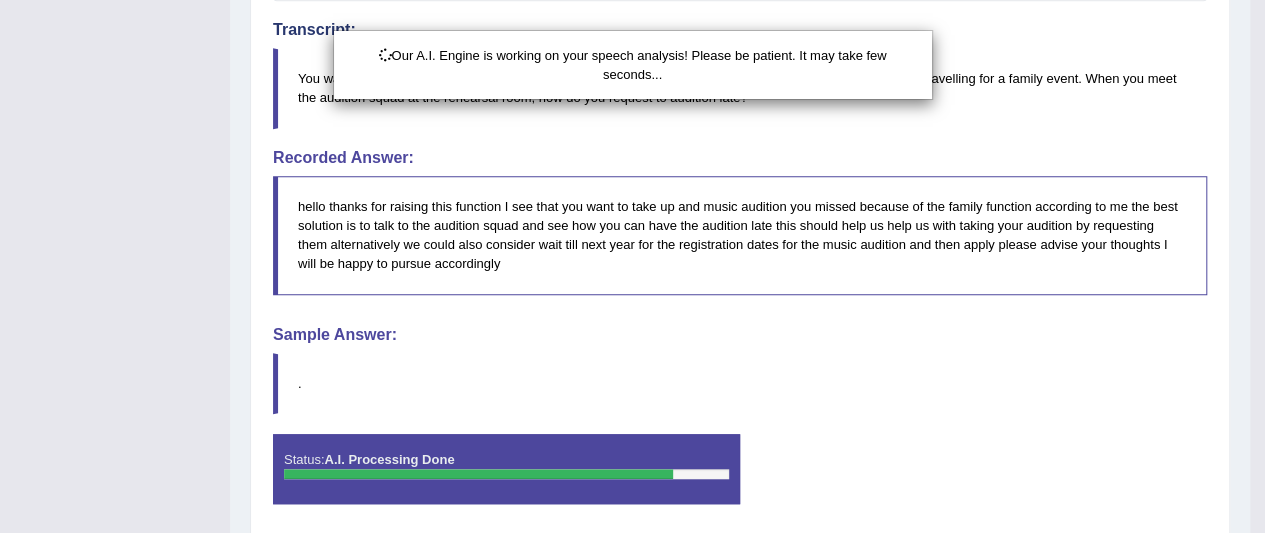 scroll, scrollTop: 570, scrollLeft: 0, axis: vertical 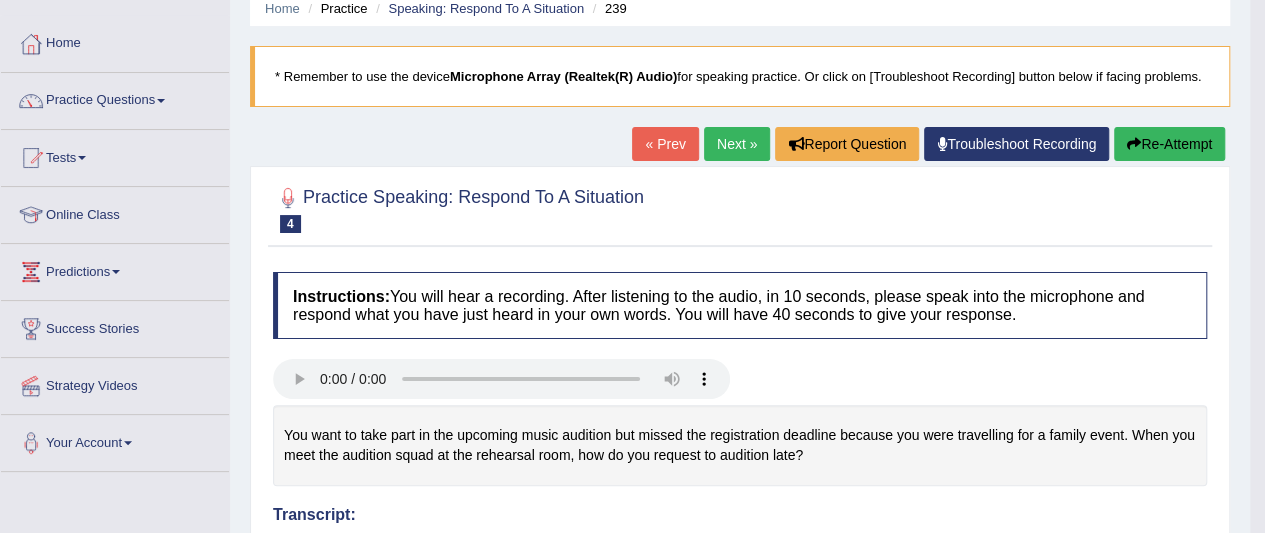 click on "Next »" at bounding box center [737, 144] 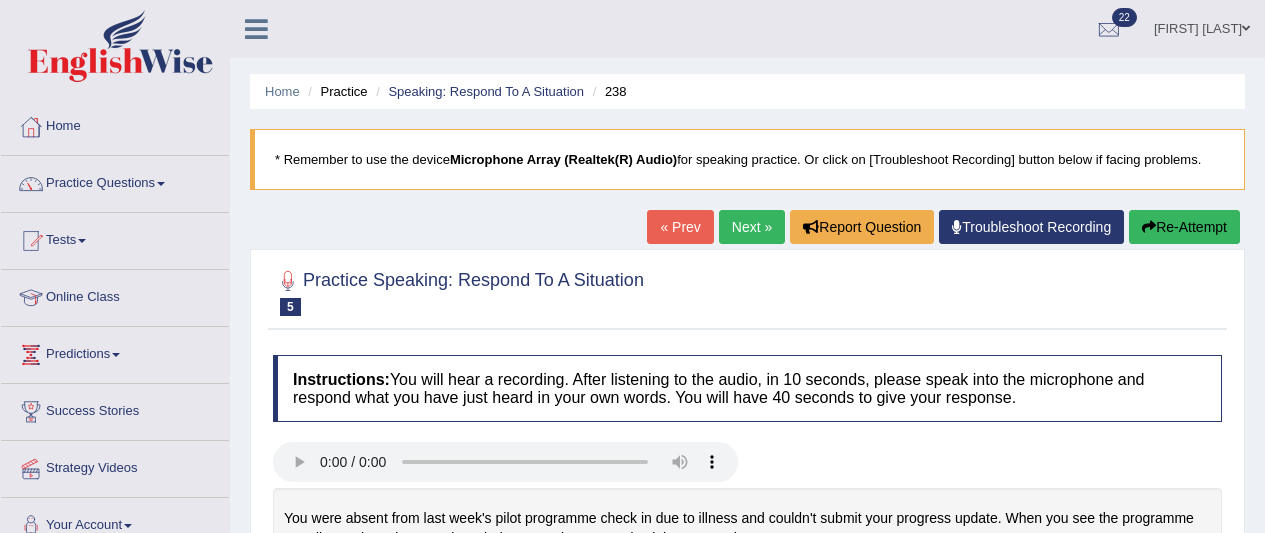 scroll, scrollTop: 162, scrollLeft: 0, axis: vertical 